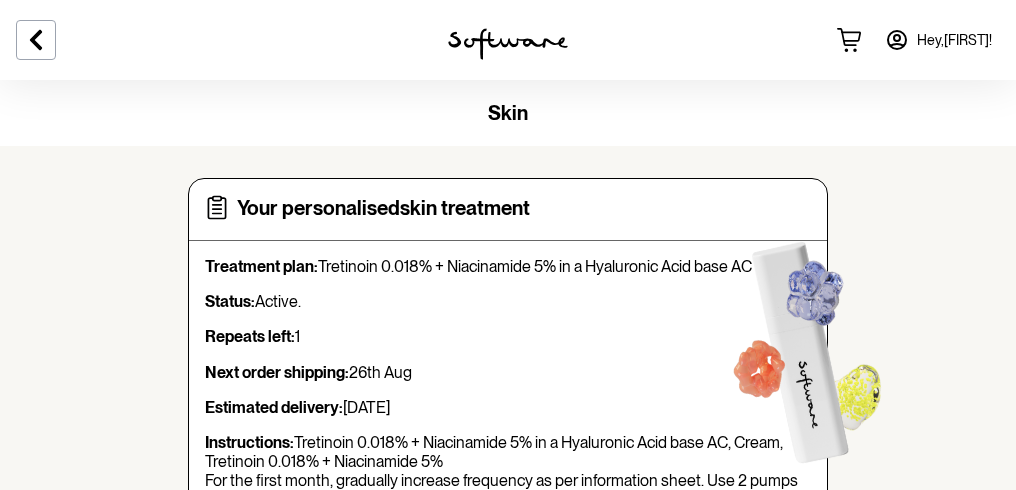 scroll, scrollTop: 0, scrollLeft: 0, axis: both 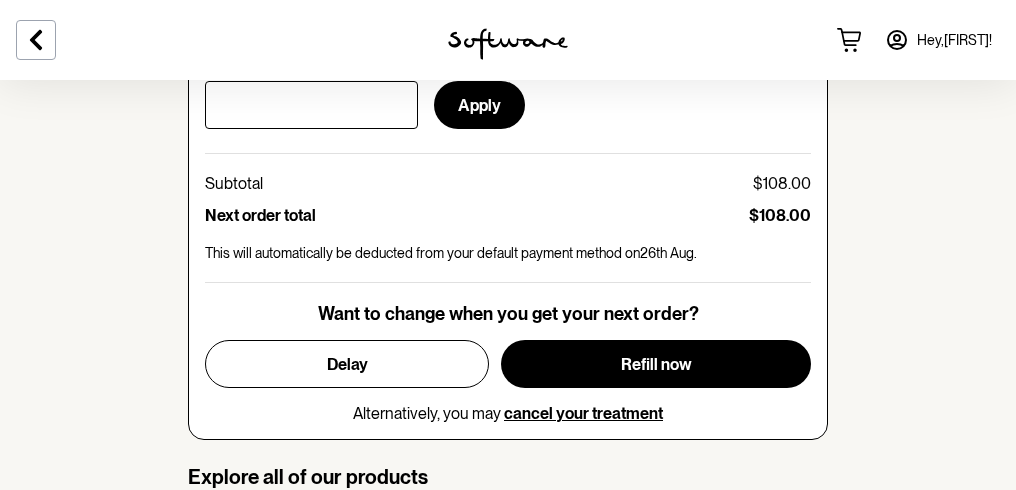 click on "Want to change when you get your next order? Delay Refill now Alternatively, you may cancel your treatment" at bounding box center [508, 363] 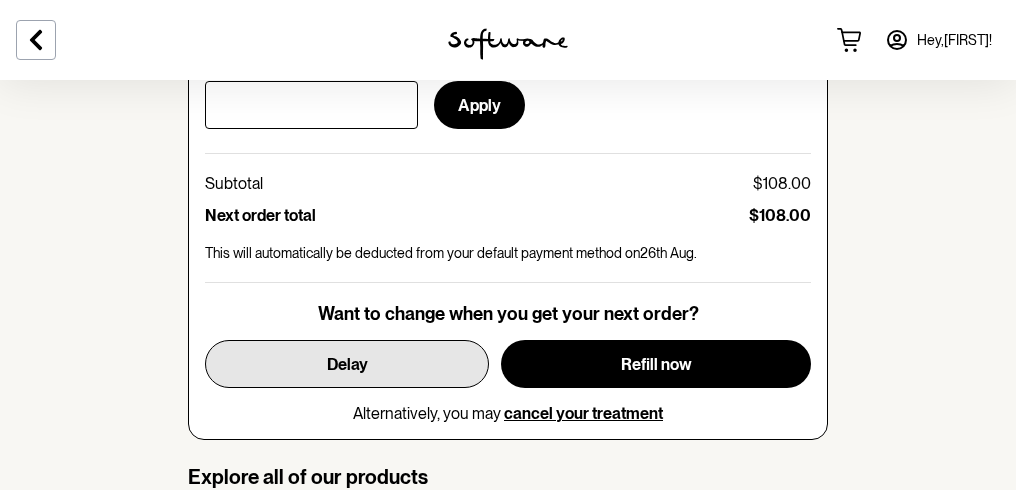 click on "Delay" at bounding box center [347, 364] 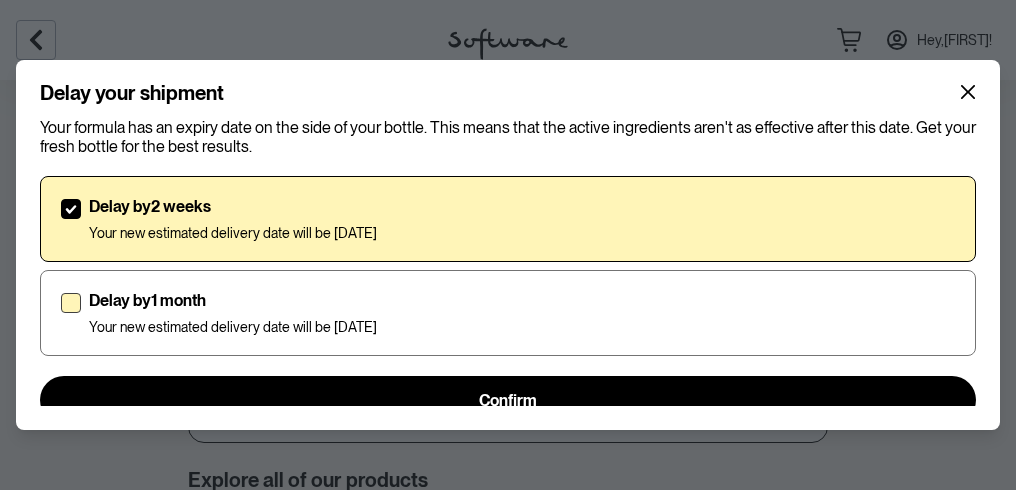 click at bounding box center [71, 303] 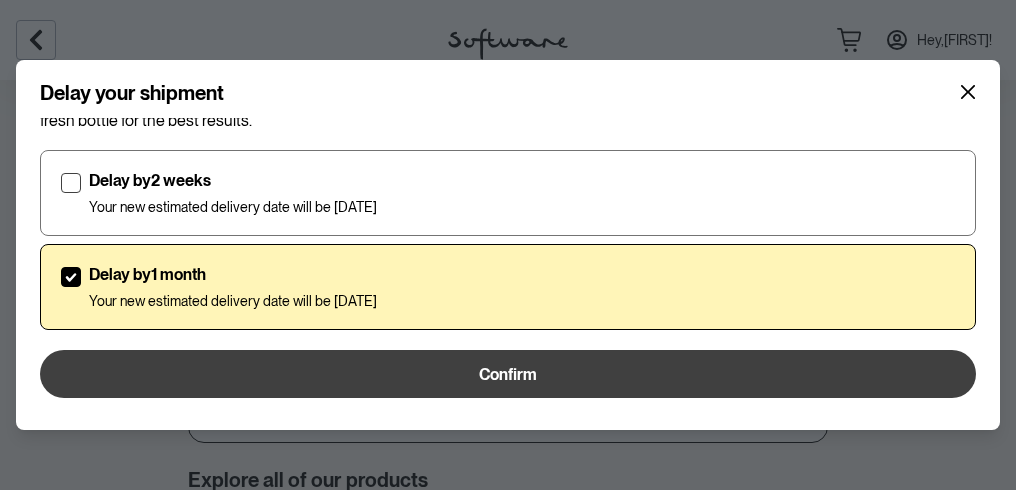 scroll, scrollTop: 25, scrollLeft: 0, axis: vertical 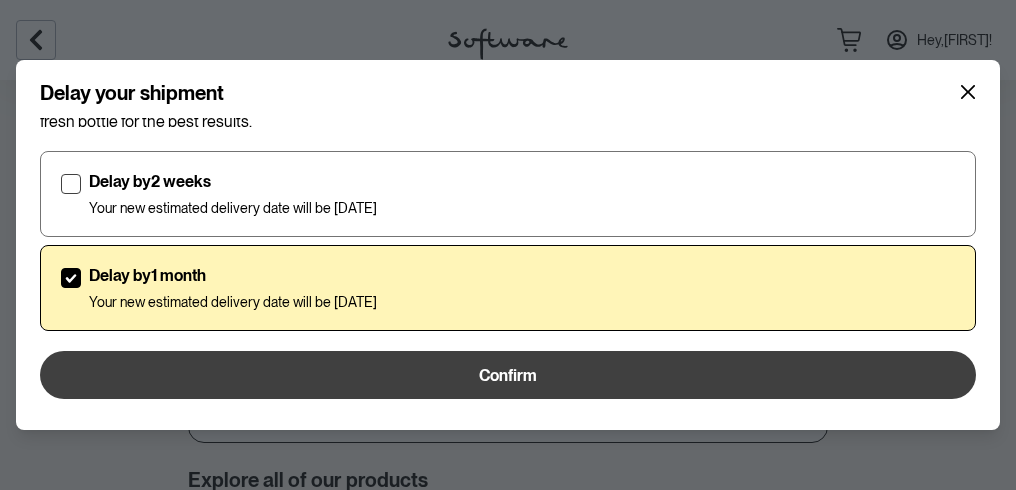 click on "Confirm" at bounding box center (508, 375) 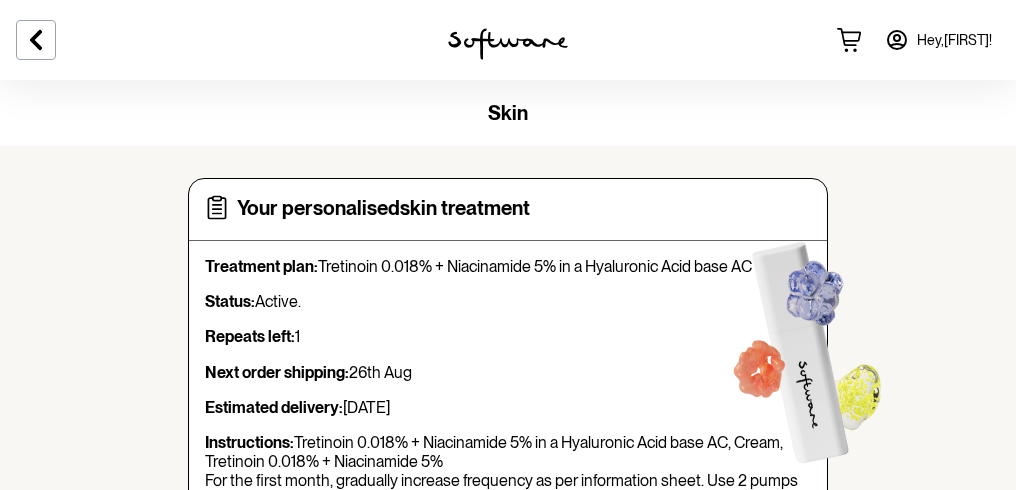 scroll, scrollTop: 0, scrollLeft: 0, axis: both 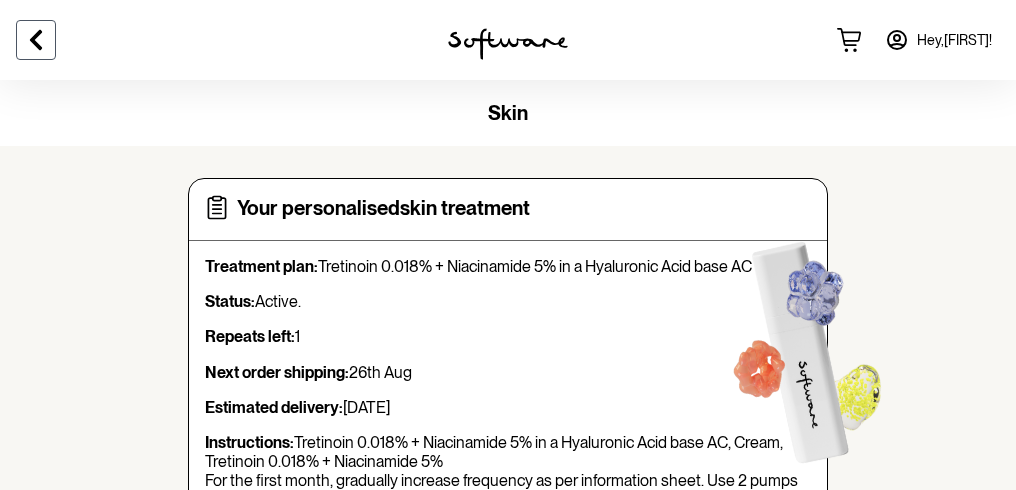 click 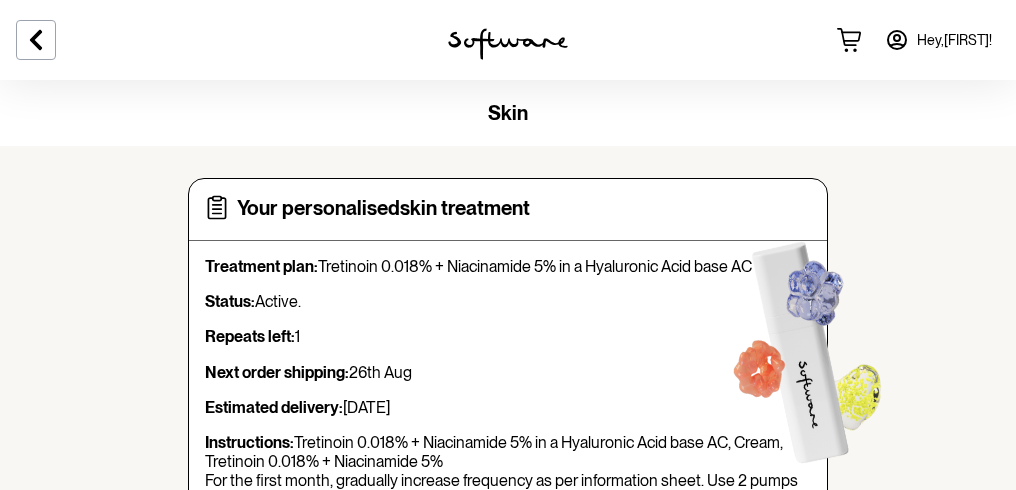 scroll, scrollTop: 80, scrollLeft: 0, axis: vertical 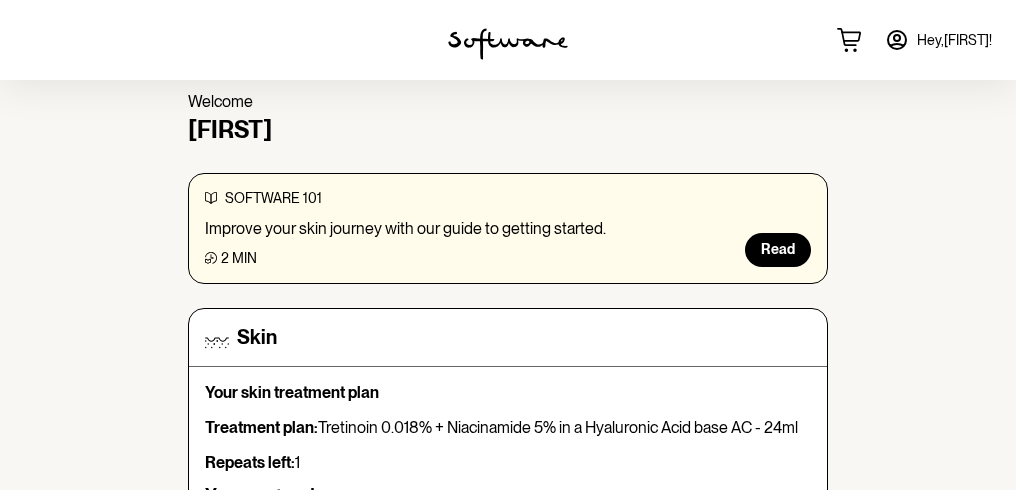 click on "Hey, [FIRST] !" at bounding box center (954, 40) 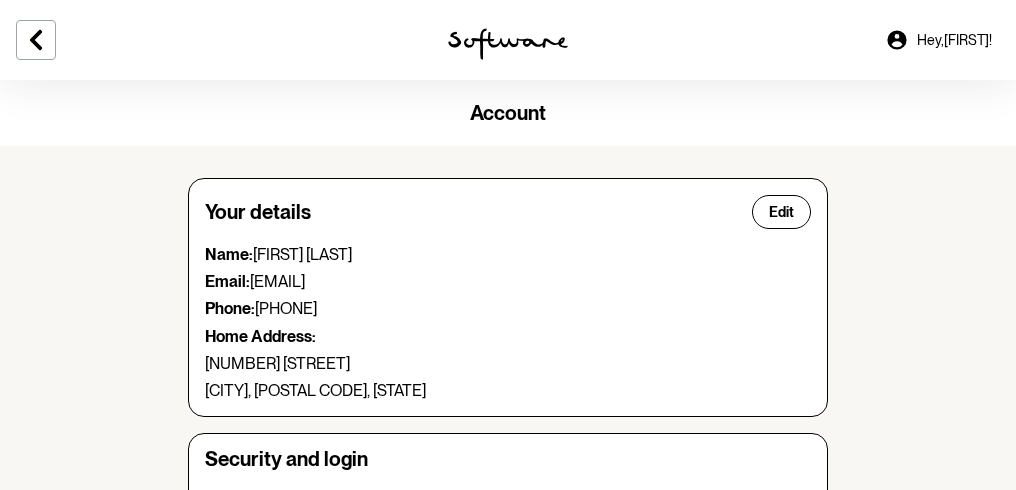 scroll, scrollTop: 0, scrollLeft: 0, axis: both 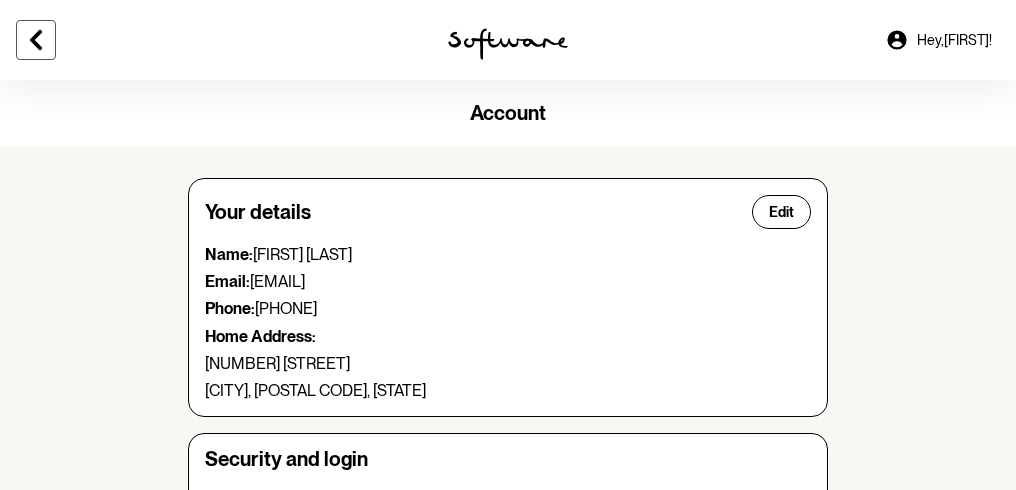 click 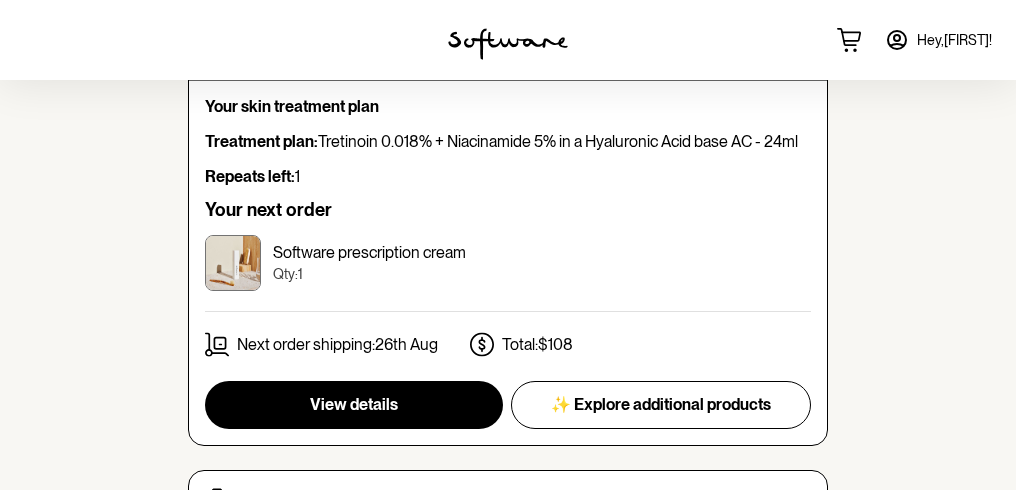 scroll, scrollTop: 366, scrollLeft: 0, axis: vertical 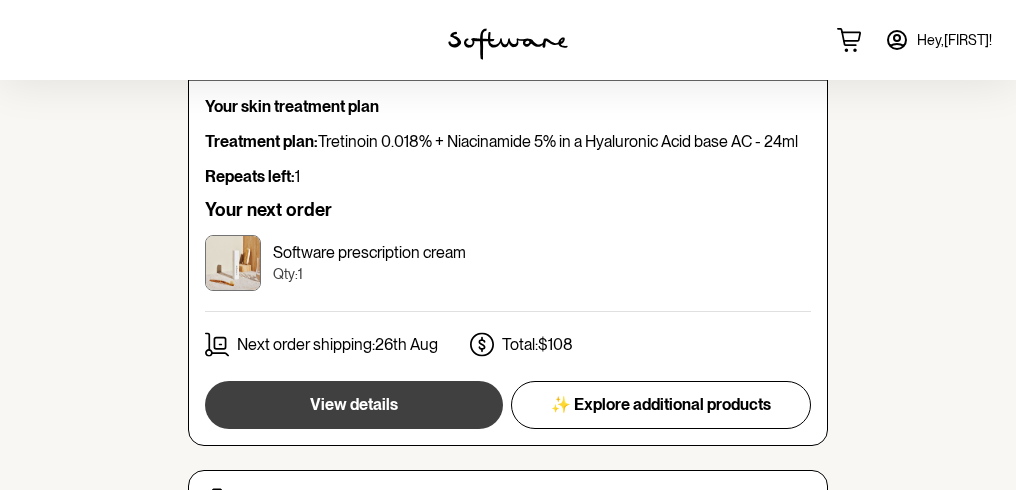 click on "View details" at bounding box center [354, 405] 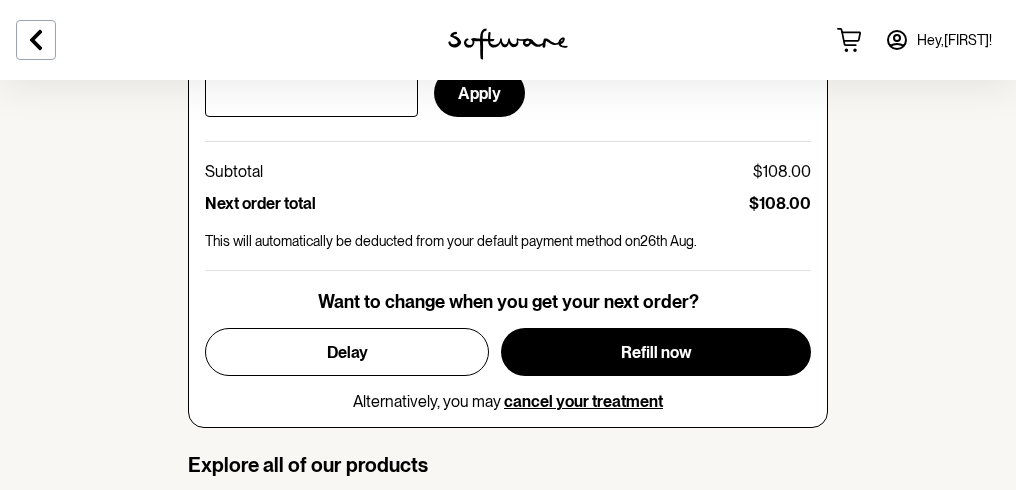 scroll, scrollTop: 1006, scrollLeft: 0, axis: vertical 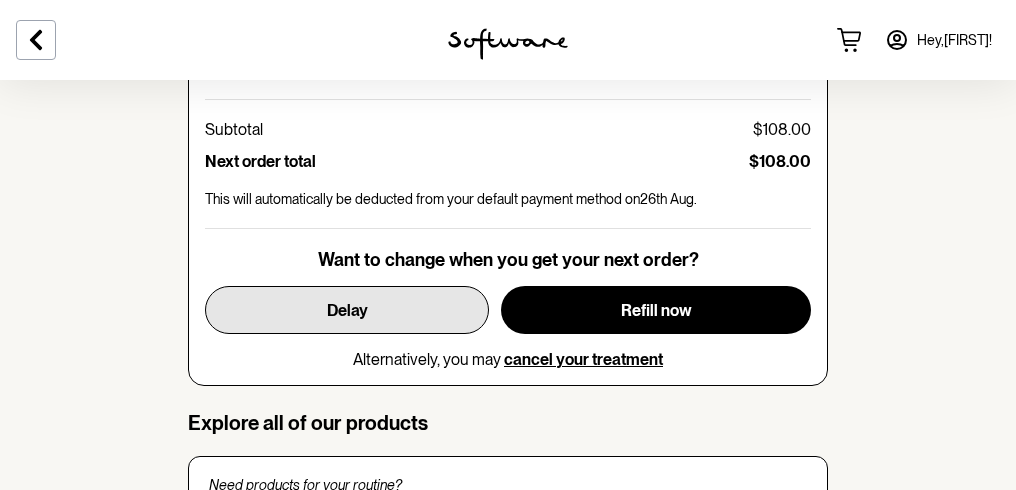 click on "Delay" at bounding box center (347, 310) 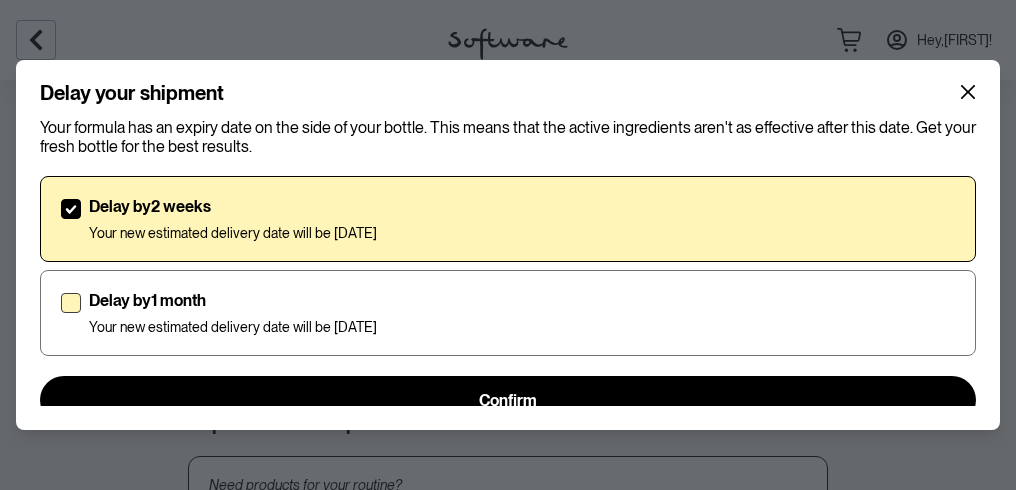 click on "Delay by  1 month" at bounding box center (233, 300) 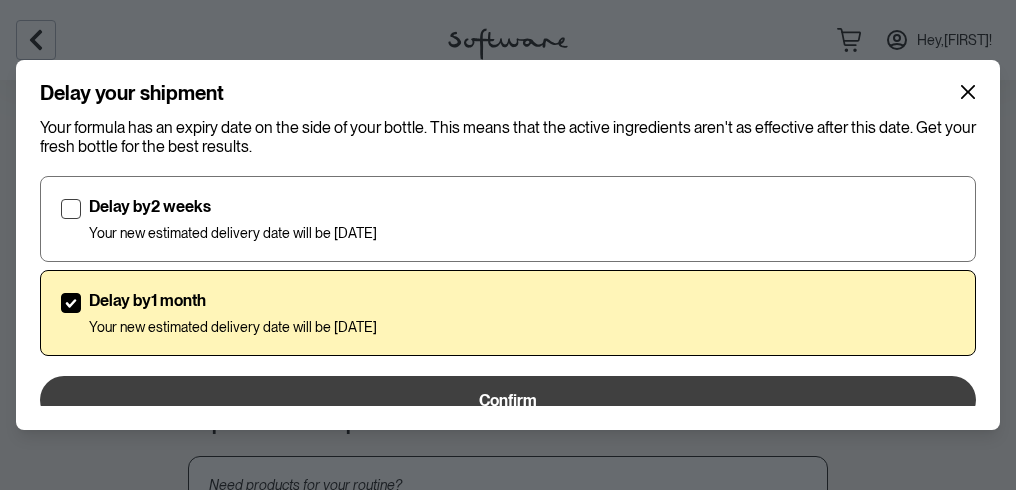 click on "Confirm" at bounding box center (508, 400) 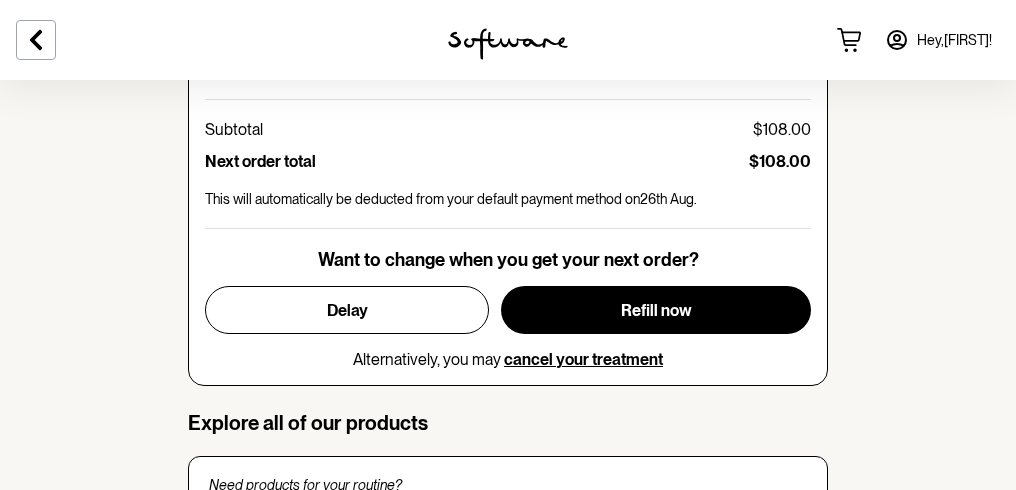 click on "Hey, [FIRST] !" at bounding box center [954, 40] 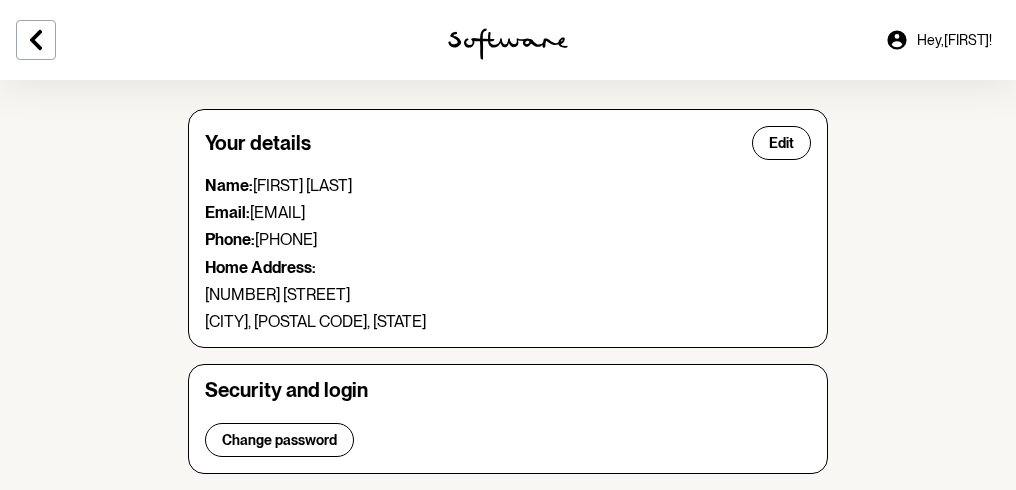 scroll, scrollTop: 69, scrollLeft: 0, axis: vertical 